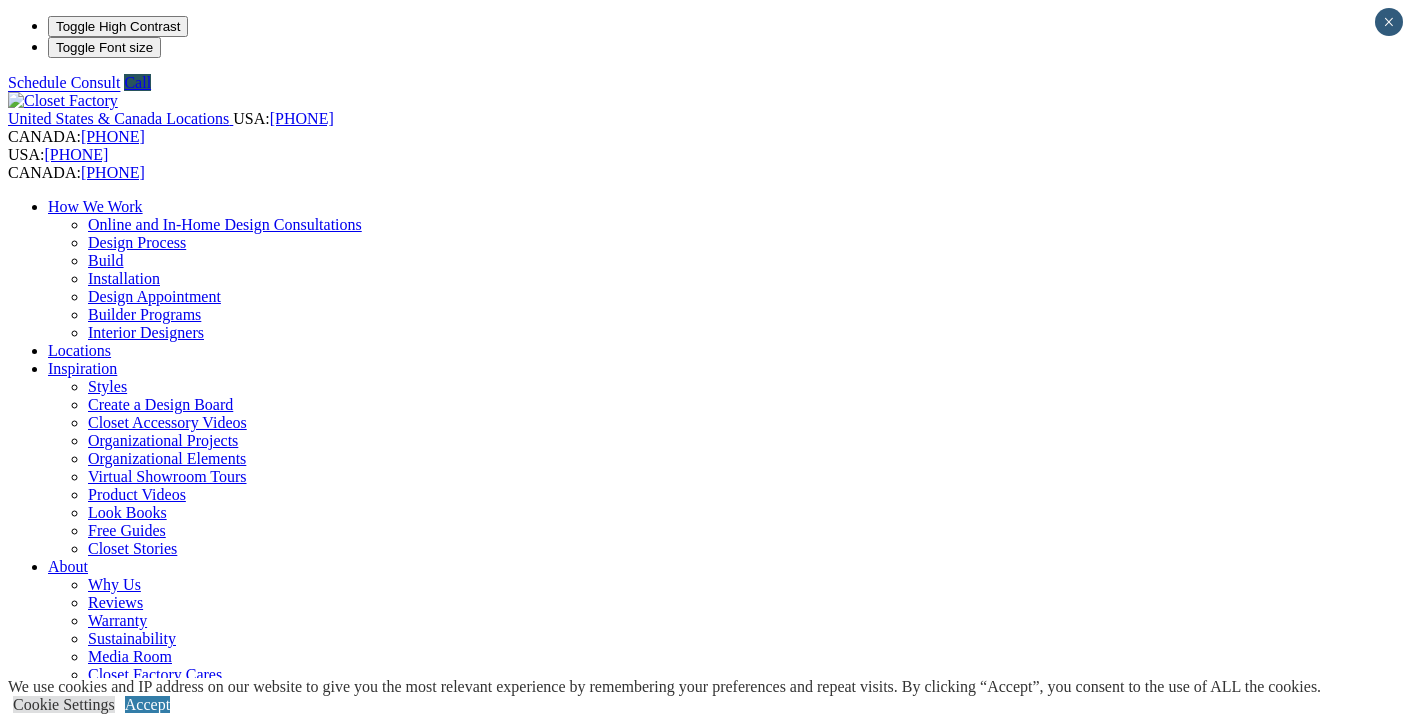 scroll, scrollTop: 0, scrollLeft: 0, axis: both 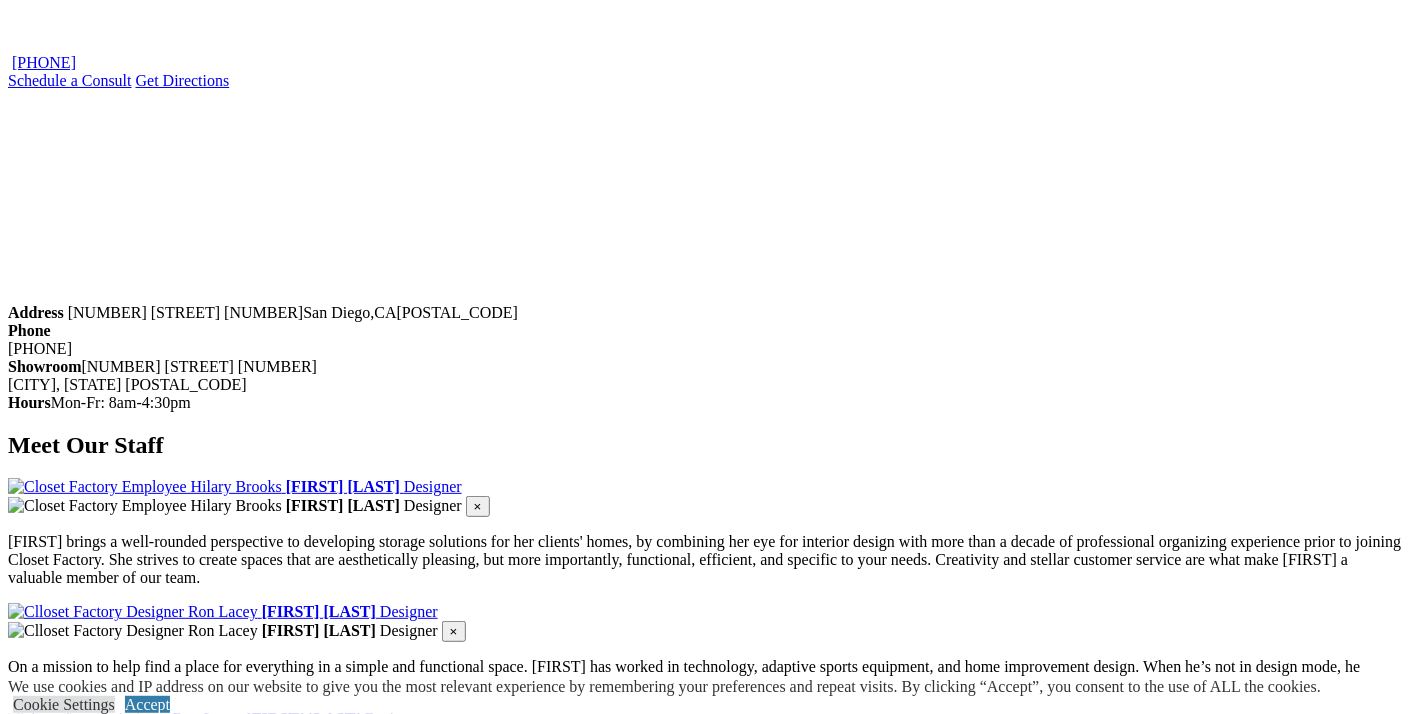click at bounding box center [164, -957] 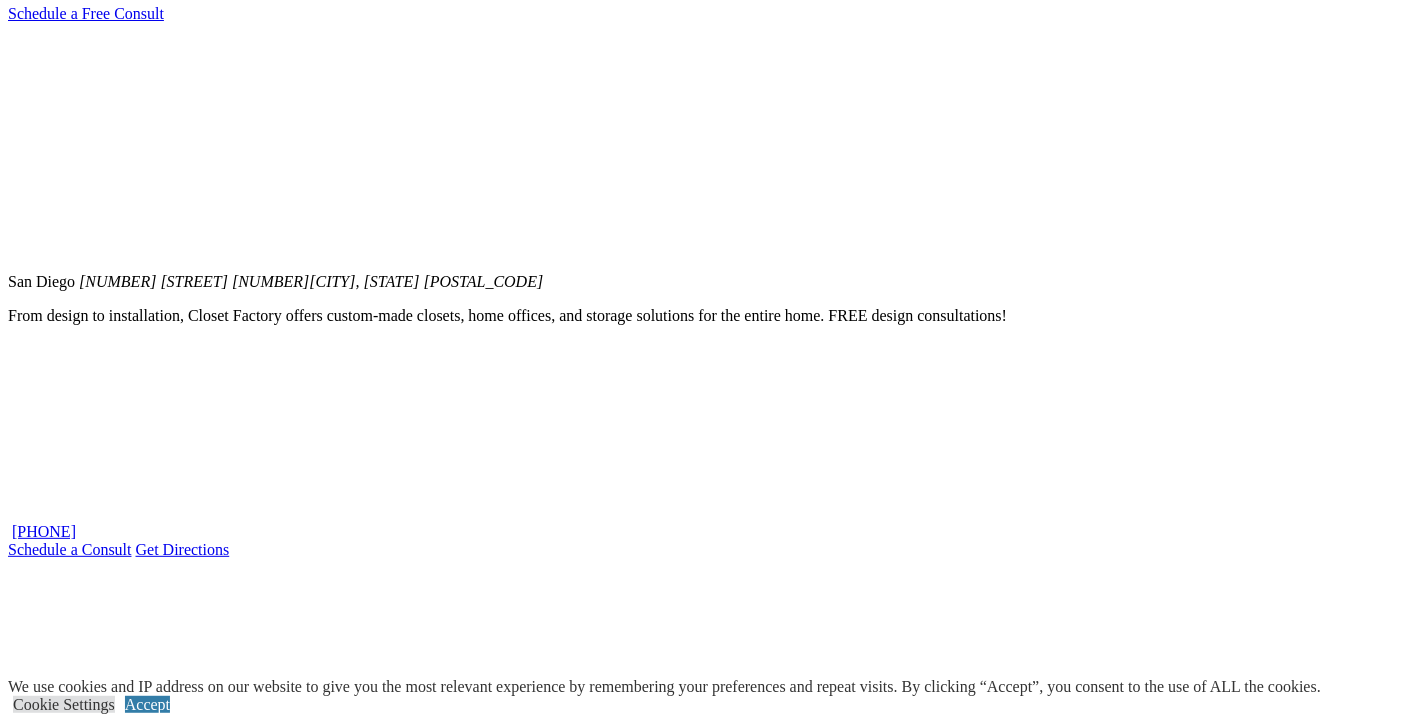 scroll, scrollTop: 1338, scrollLeft: 0, axis: vertical 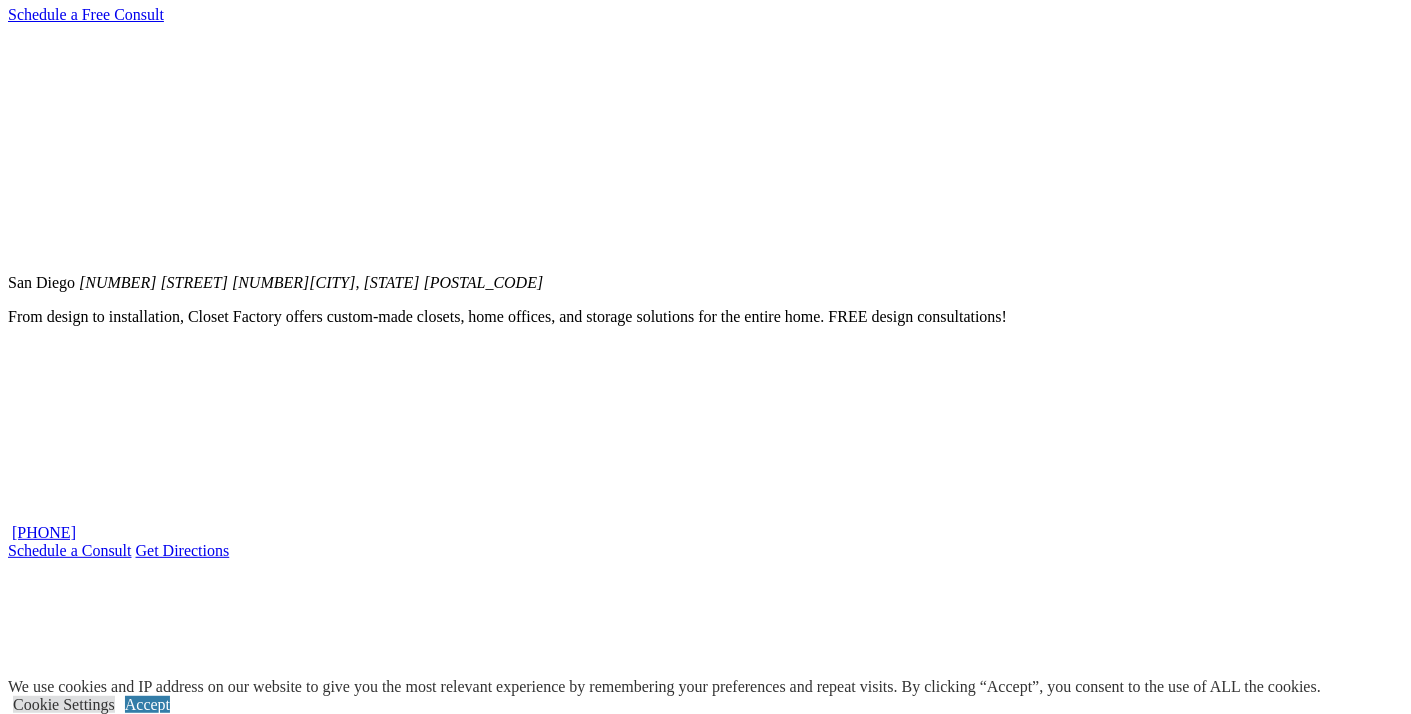 click on "How We Work" at bounding box center (95, -1132) 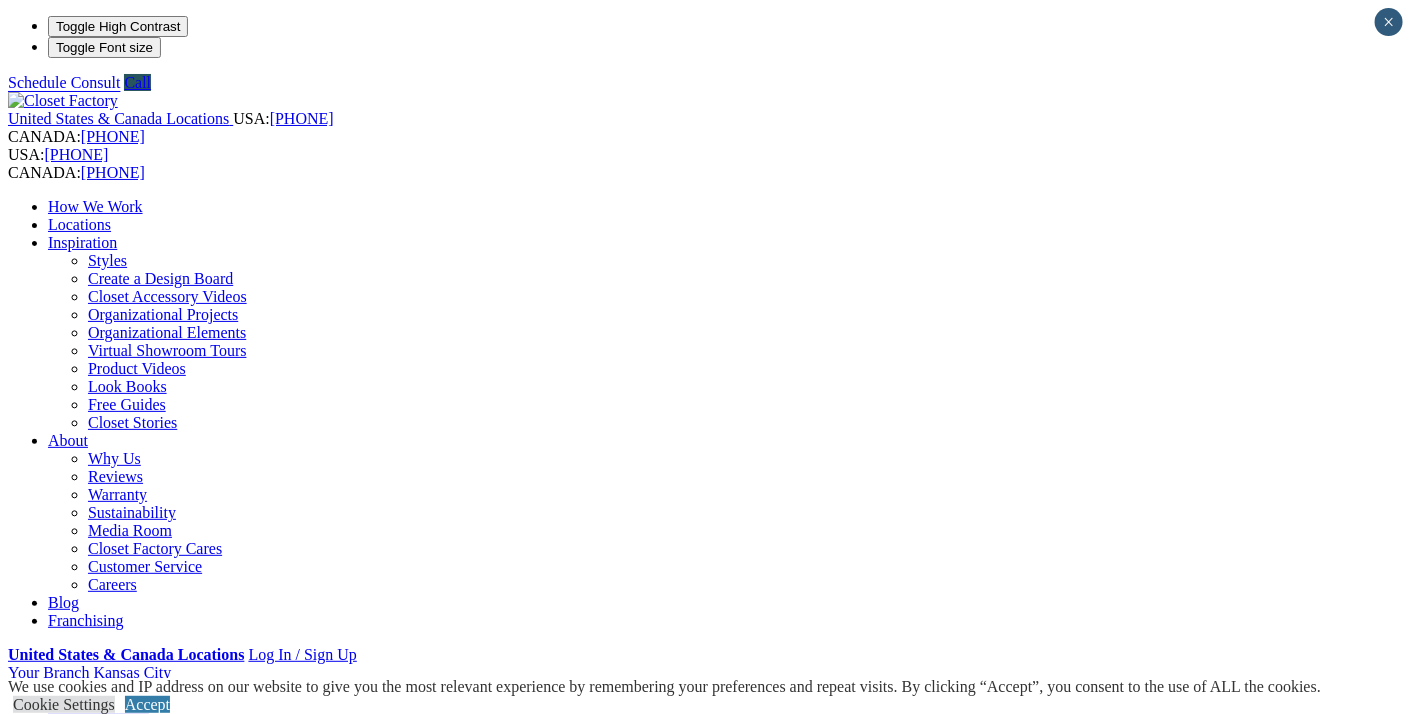 scroll, scrollTop: 0, scrollLeft: 0, axis: both 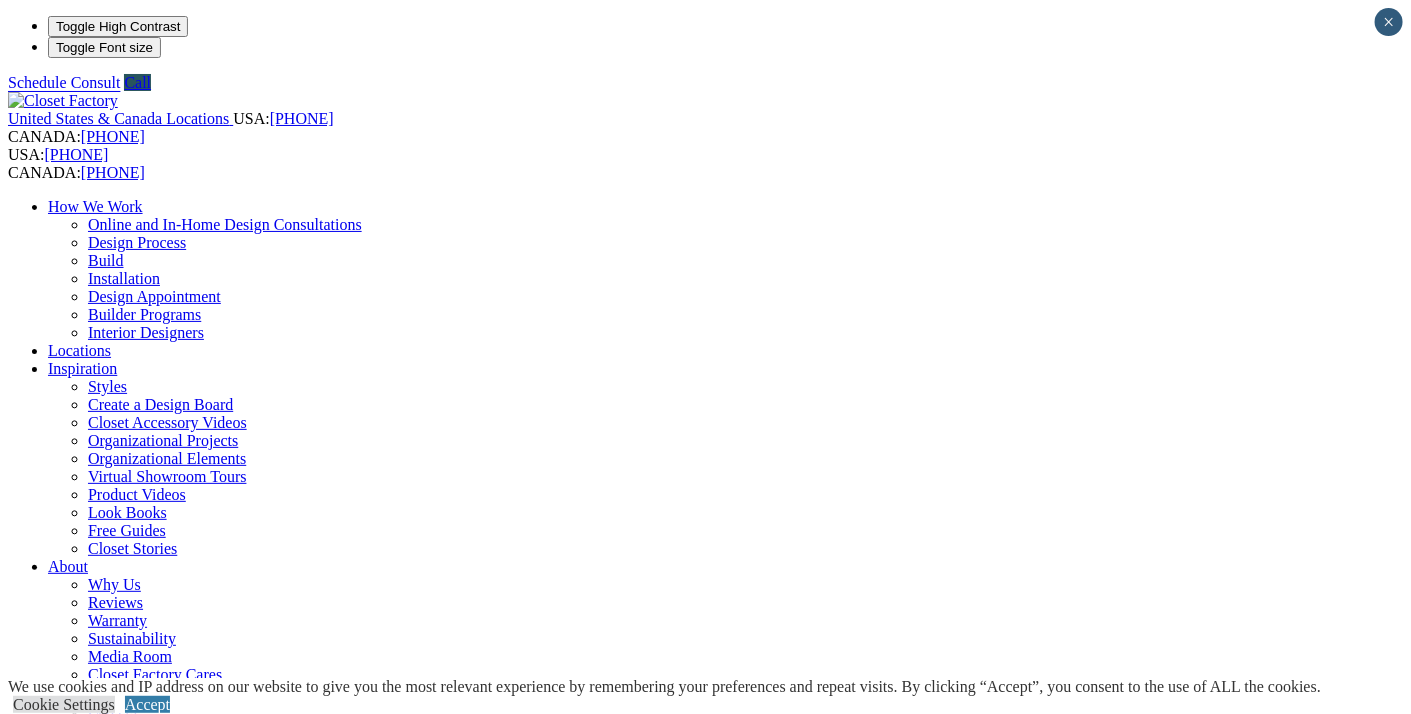 click on "Inspiration" at bounding box center (82, 368) 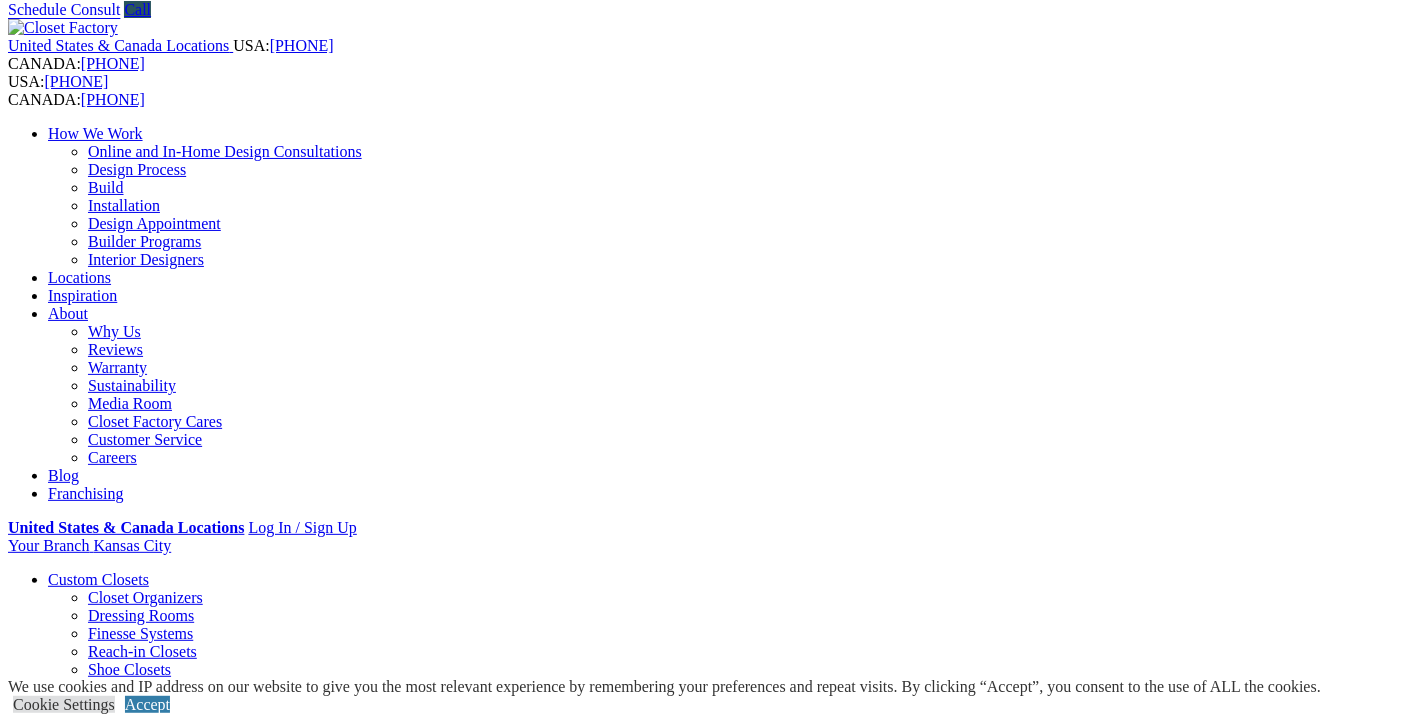 scroll, scrollTop: 0, scrollLeft: 0, axis: both 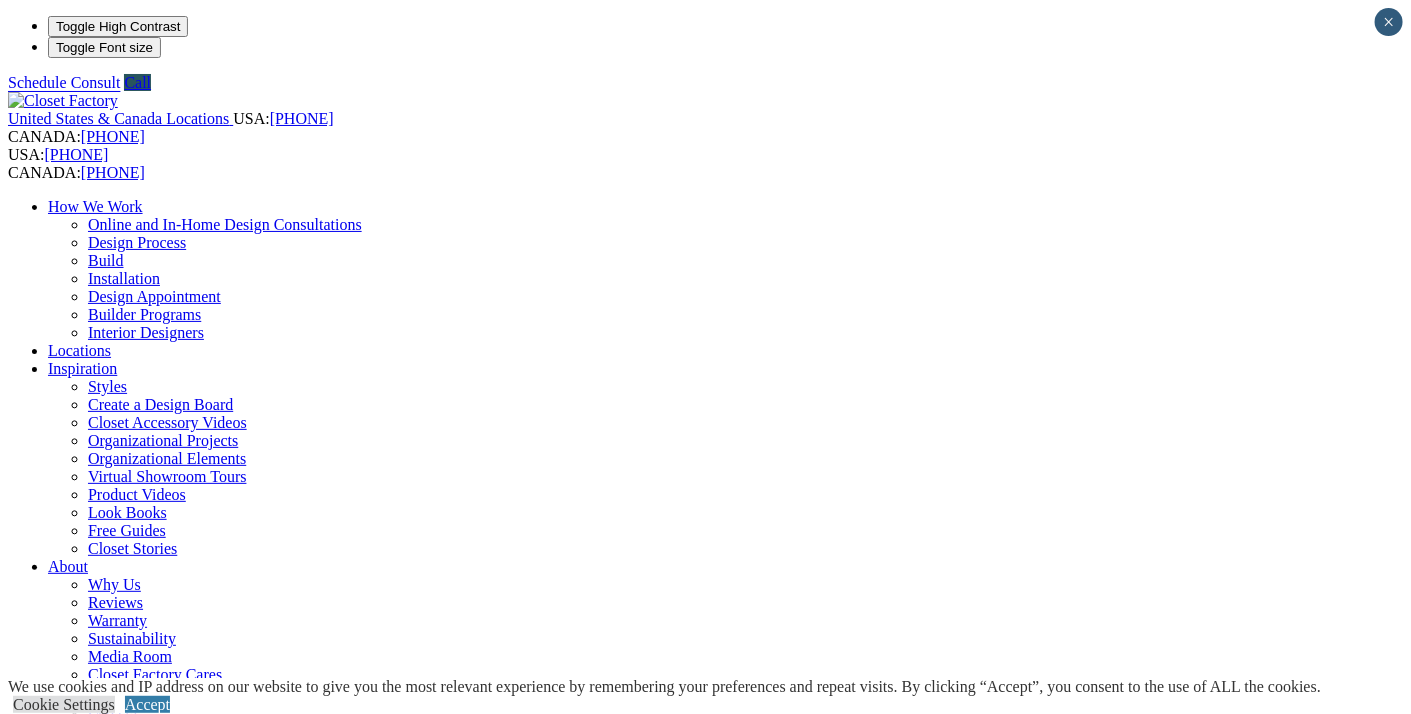 click on "Locations" at bounding box center (79, 350) 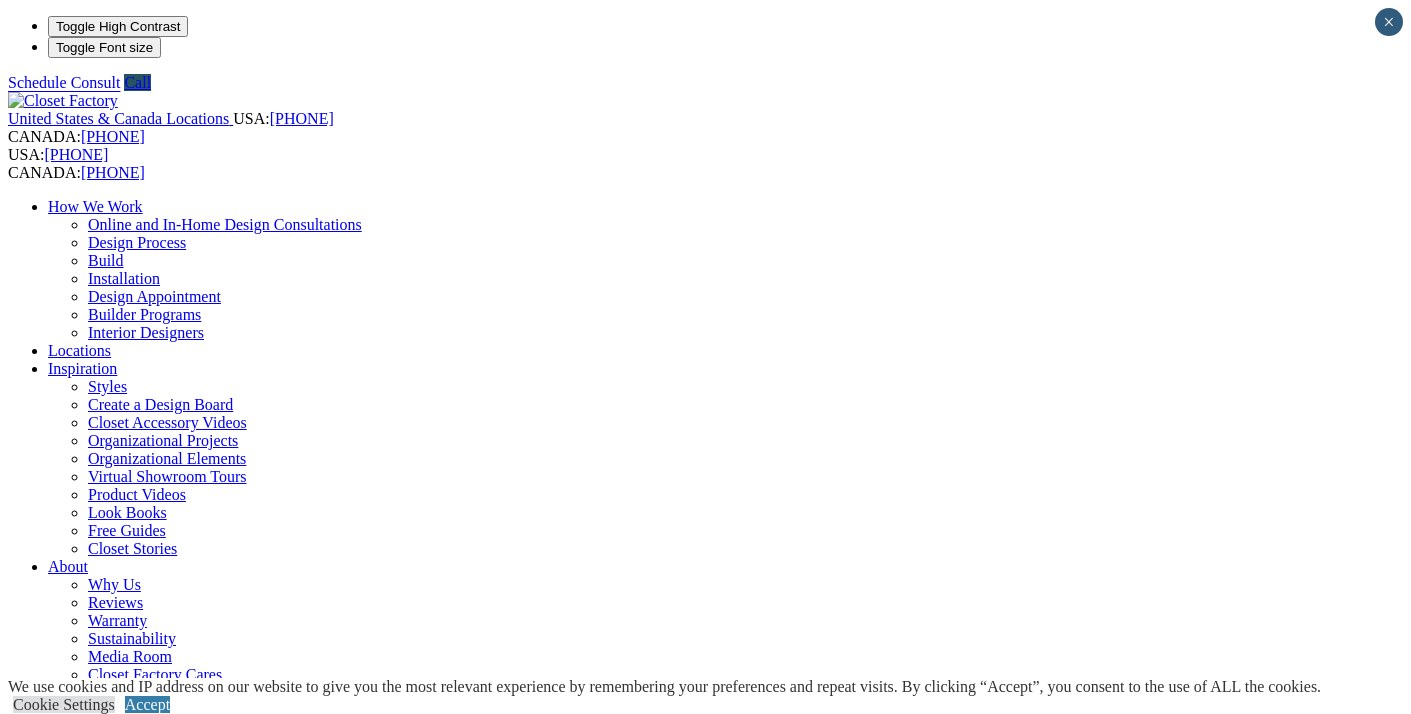 scroll, scrollTop: 0, scrollLeft: 0, axis: both 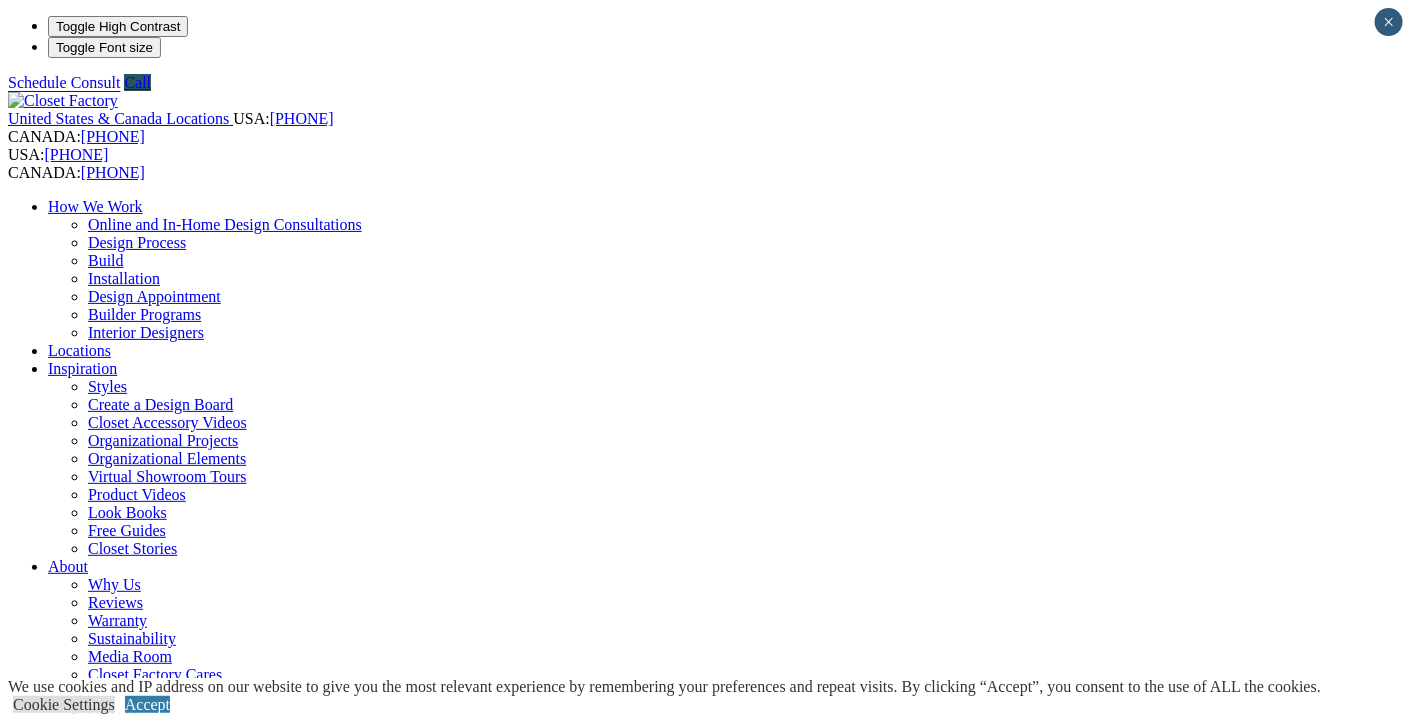 click on "Franchising" at bounding box center (86, 746) 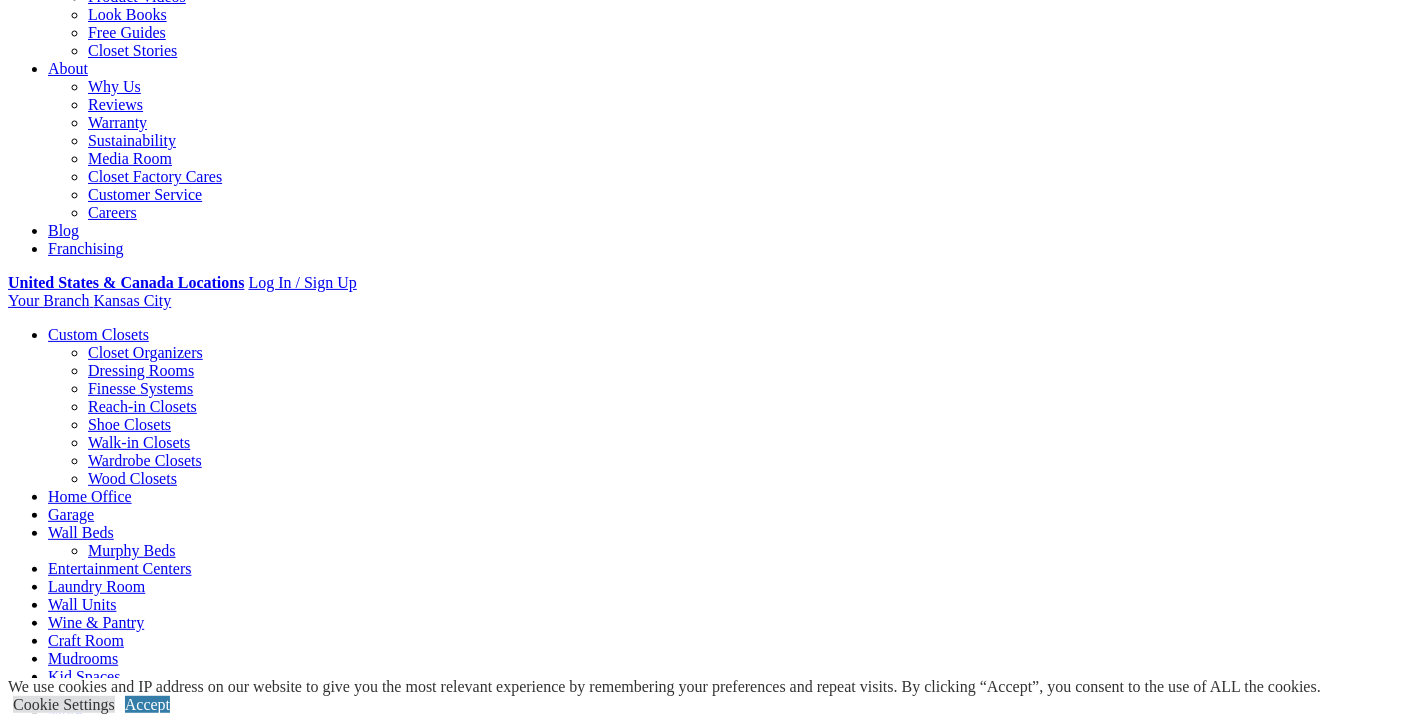 scroll, scrollTop: 0, scrollLeft: 0, axis: both 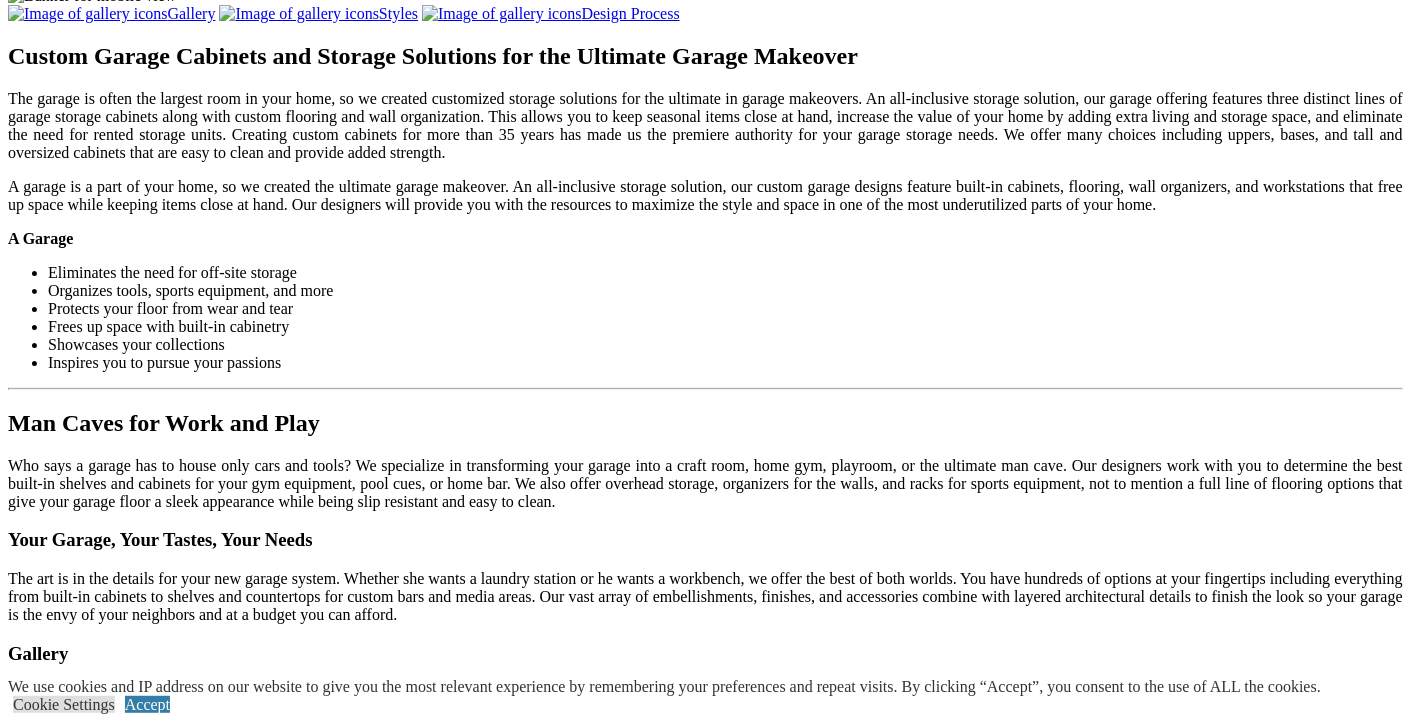 click on "Load More" at bounding box center (44, 1563) 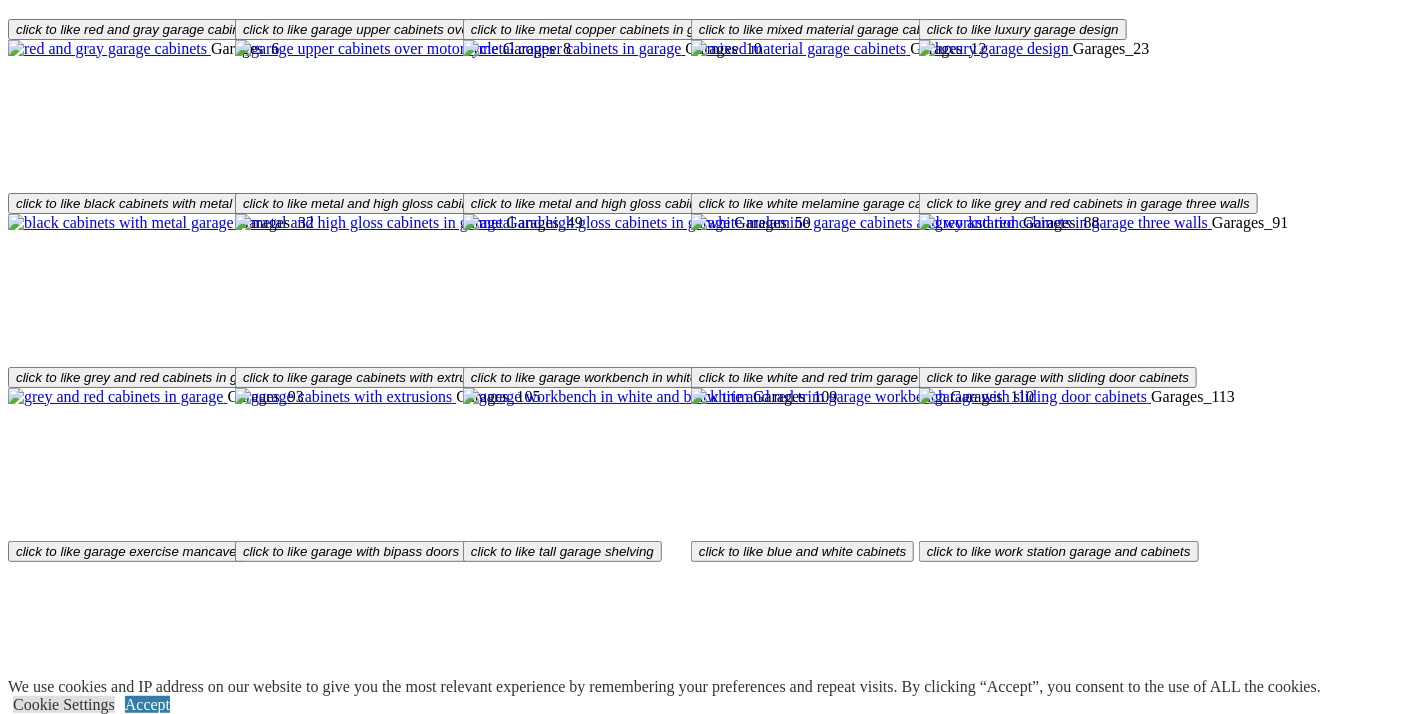 scroll, scrollTop: 2859, scrollLeft: 0, axis: vertical 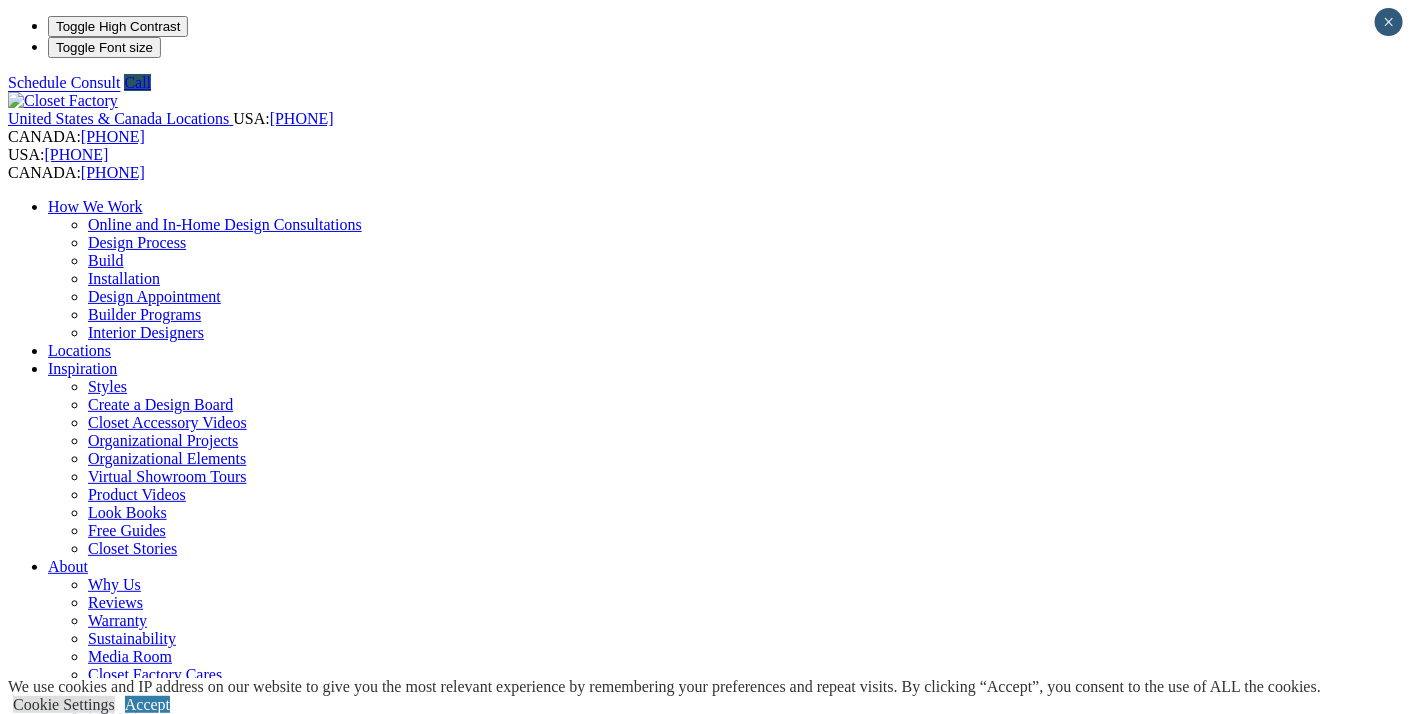 click on "Next Slide" at bounding box center (705, 1811) 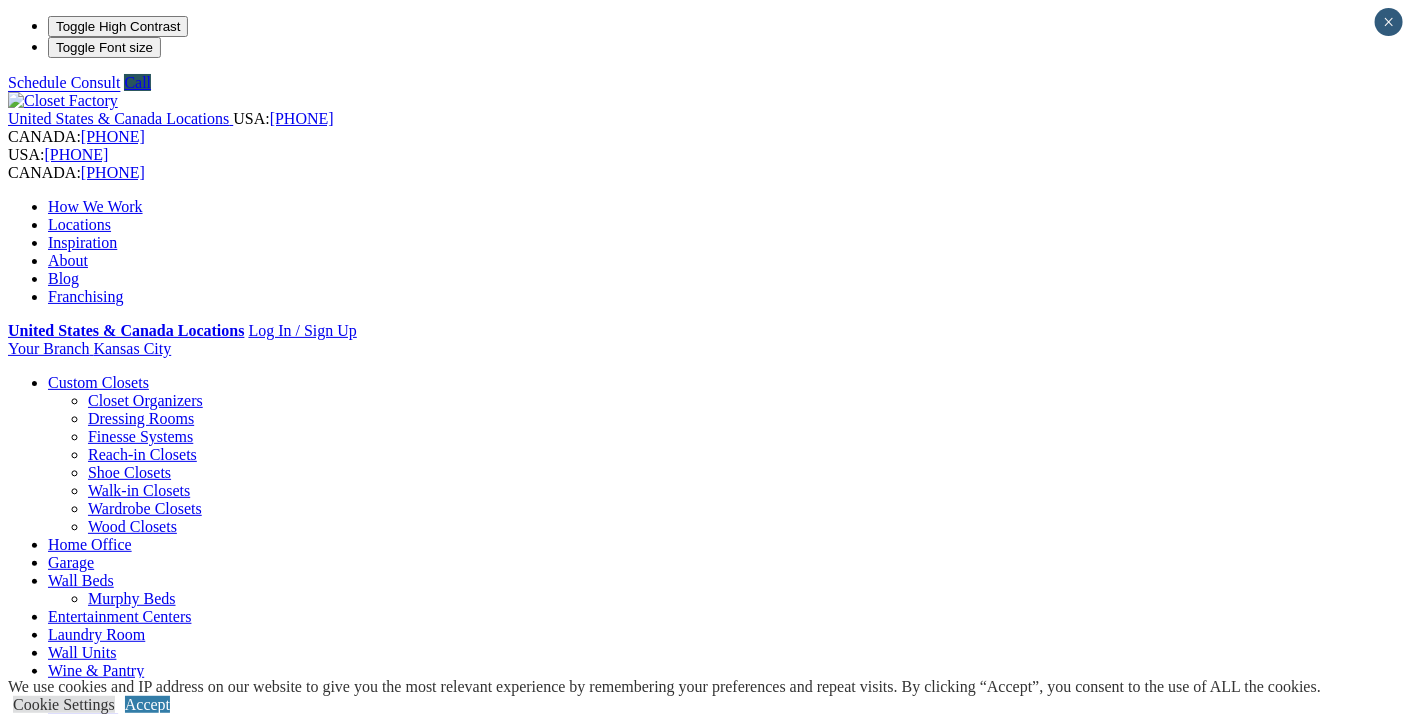 click on "Next Slide" at bounding box center (705, 1469) 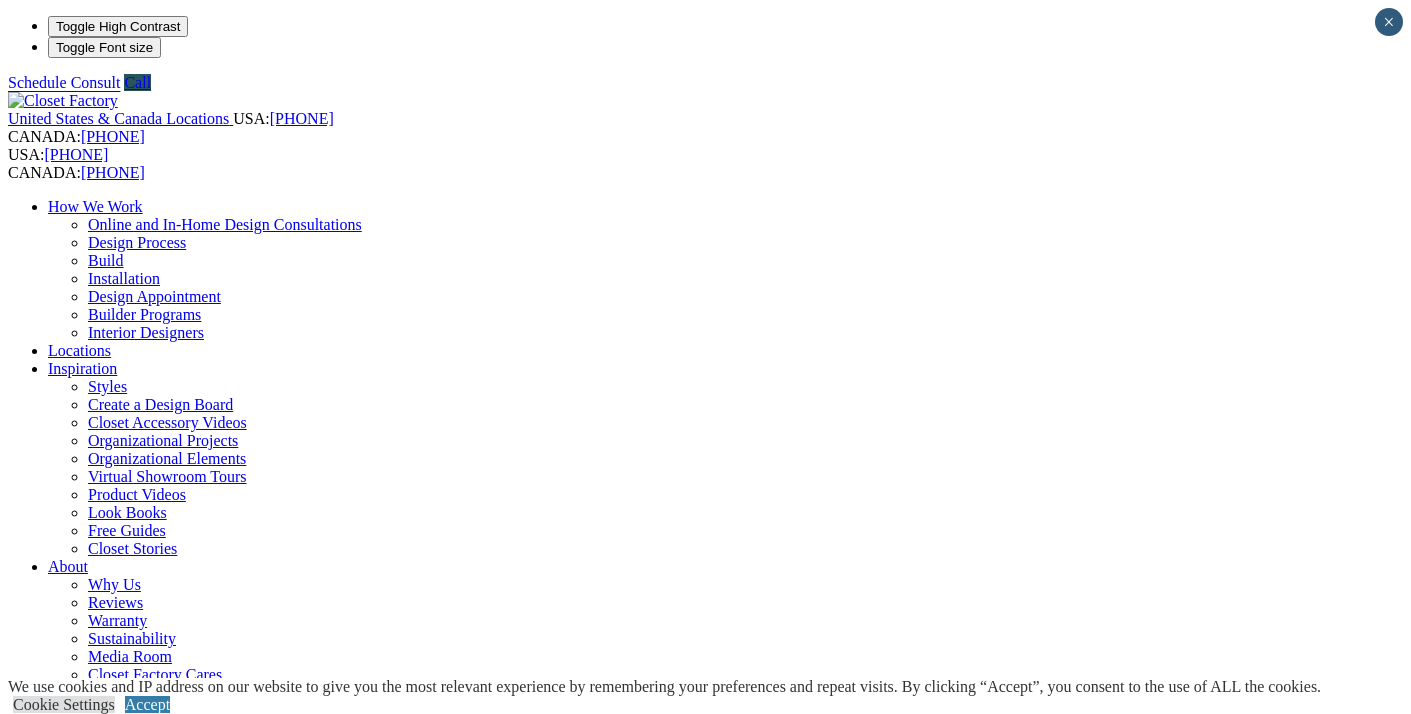 scroll, scrollTop: 0, scrollLeft: 0, axis: both 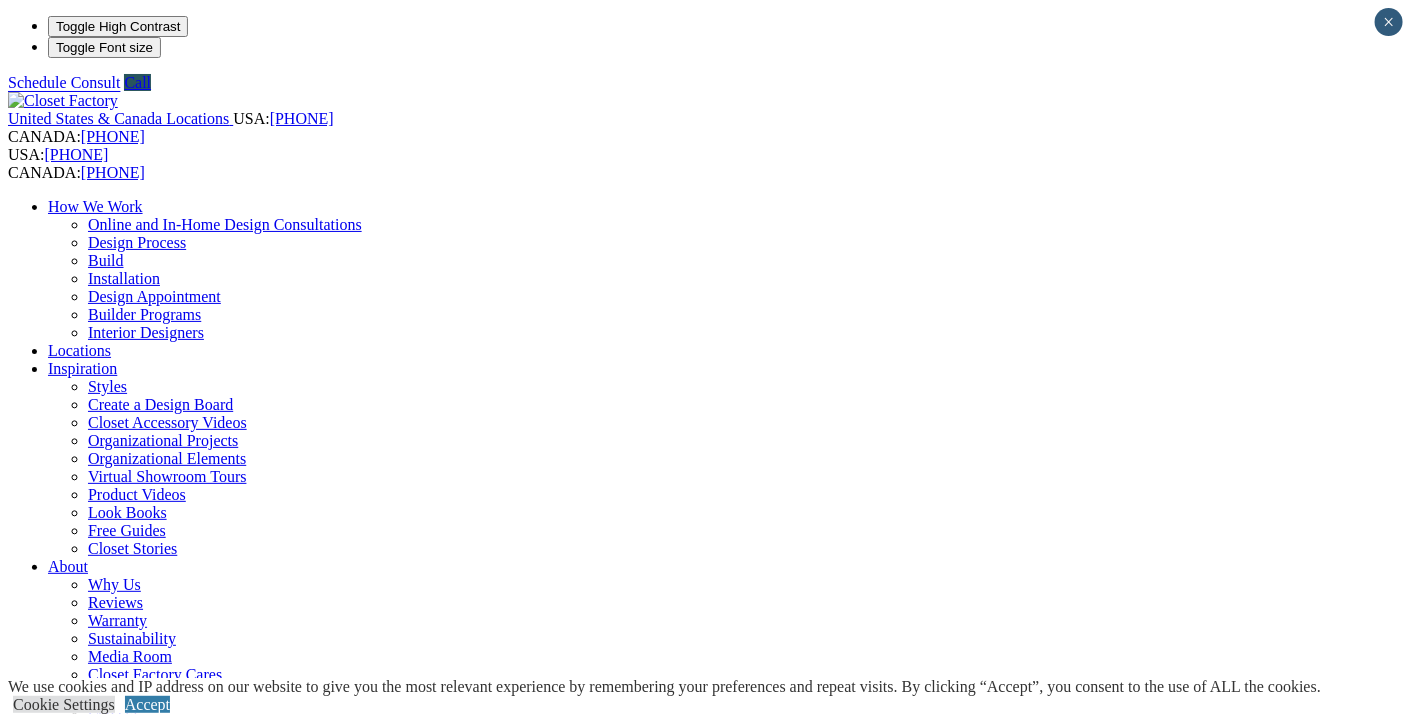 click on "Next Slide" at bounding box center (705, 1919) 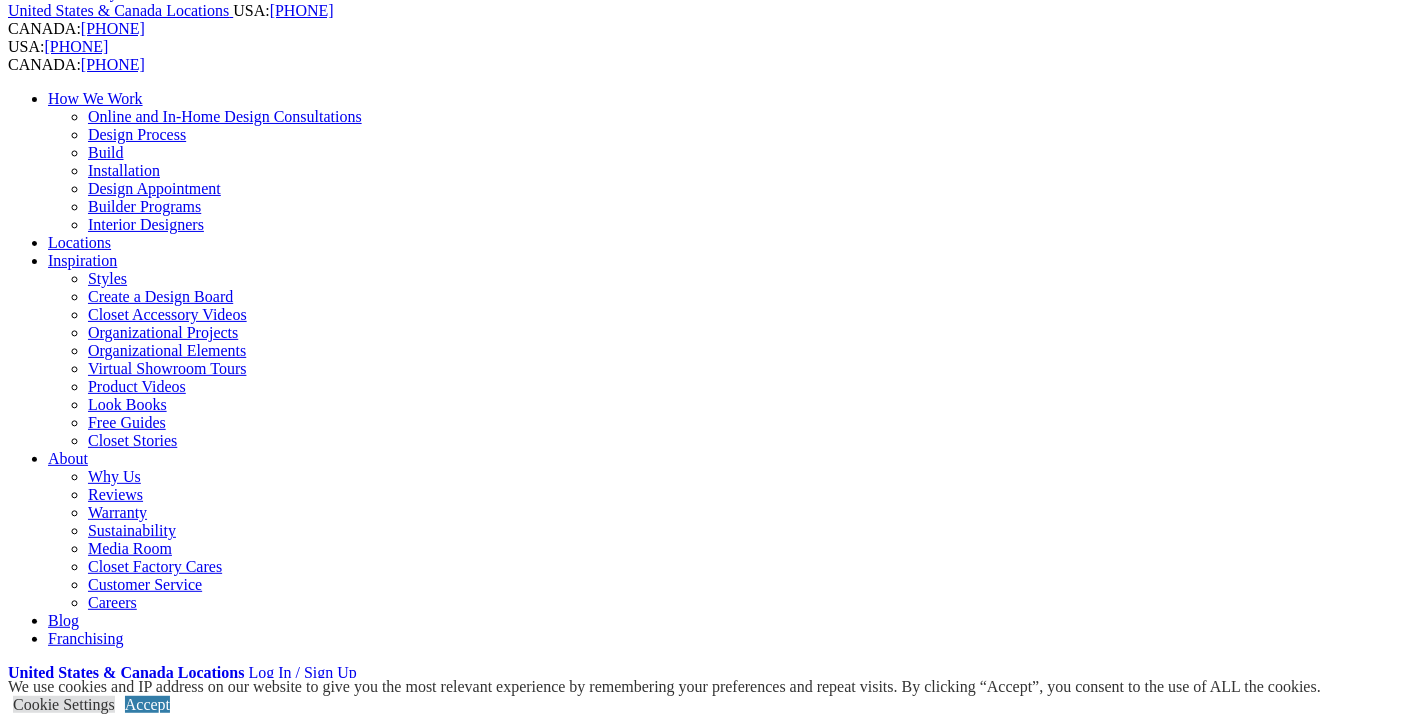 scroll, scrollTop: 0, scrollLeft: 0, axis: both 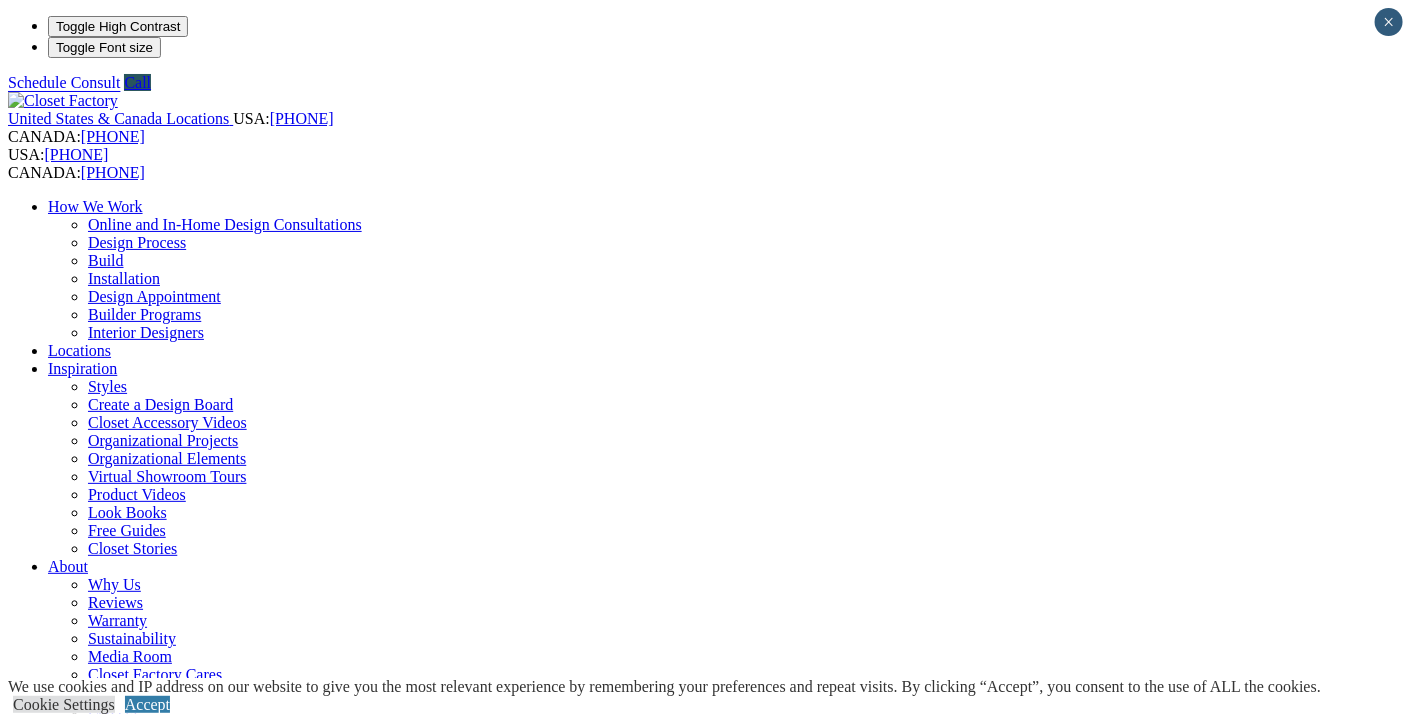 click on "Next Slide" at bounding box center [705, 1919] 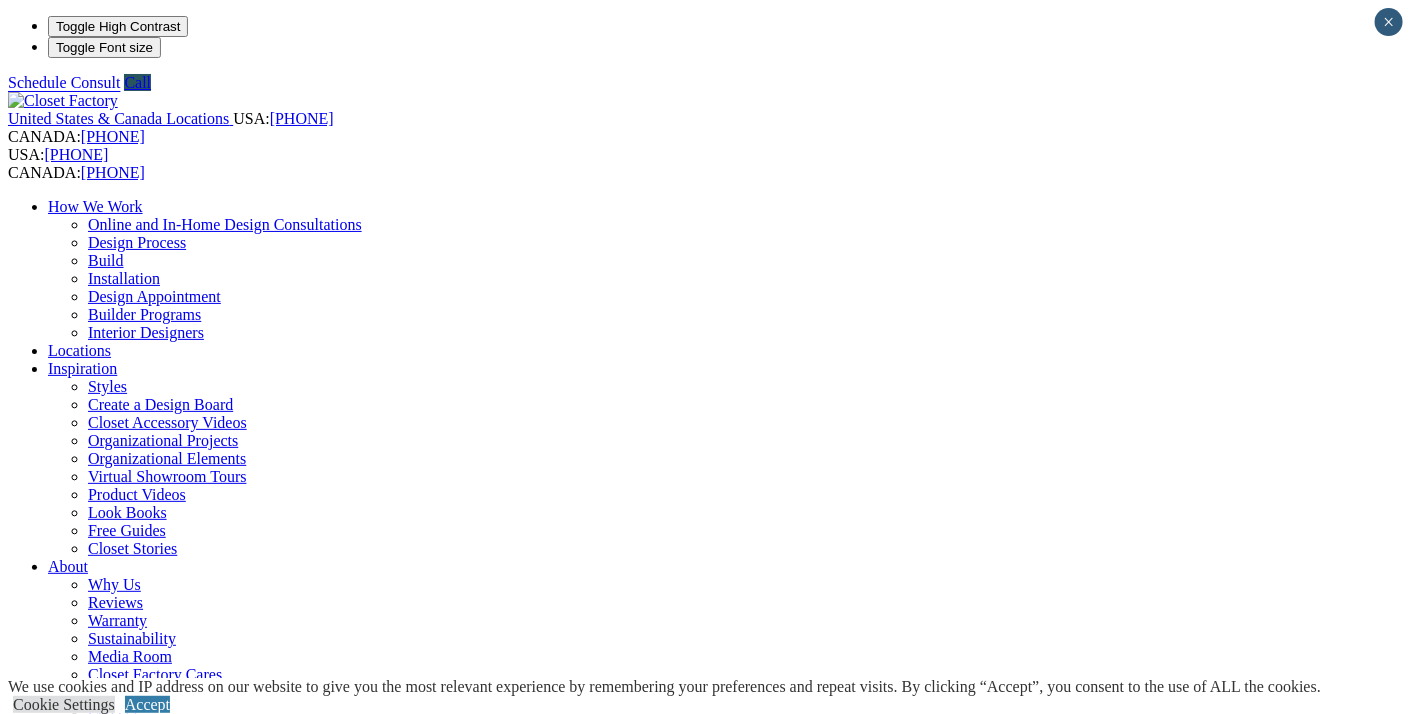 click on "Next Slide" at bounding box center (705, 1919) 